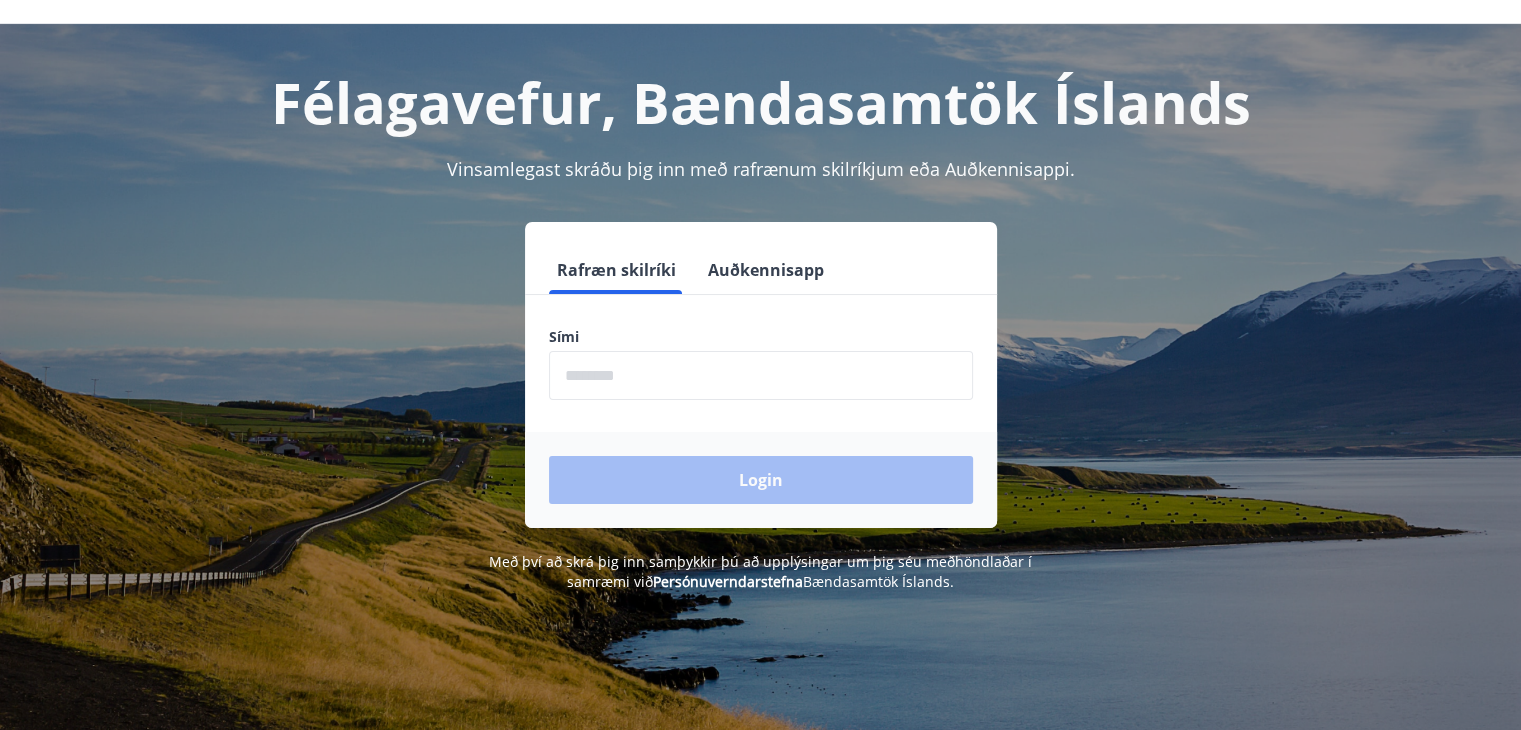 scroll, scrollTop: 100, scrollLeft: 0, axis: vertical 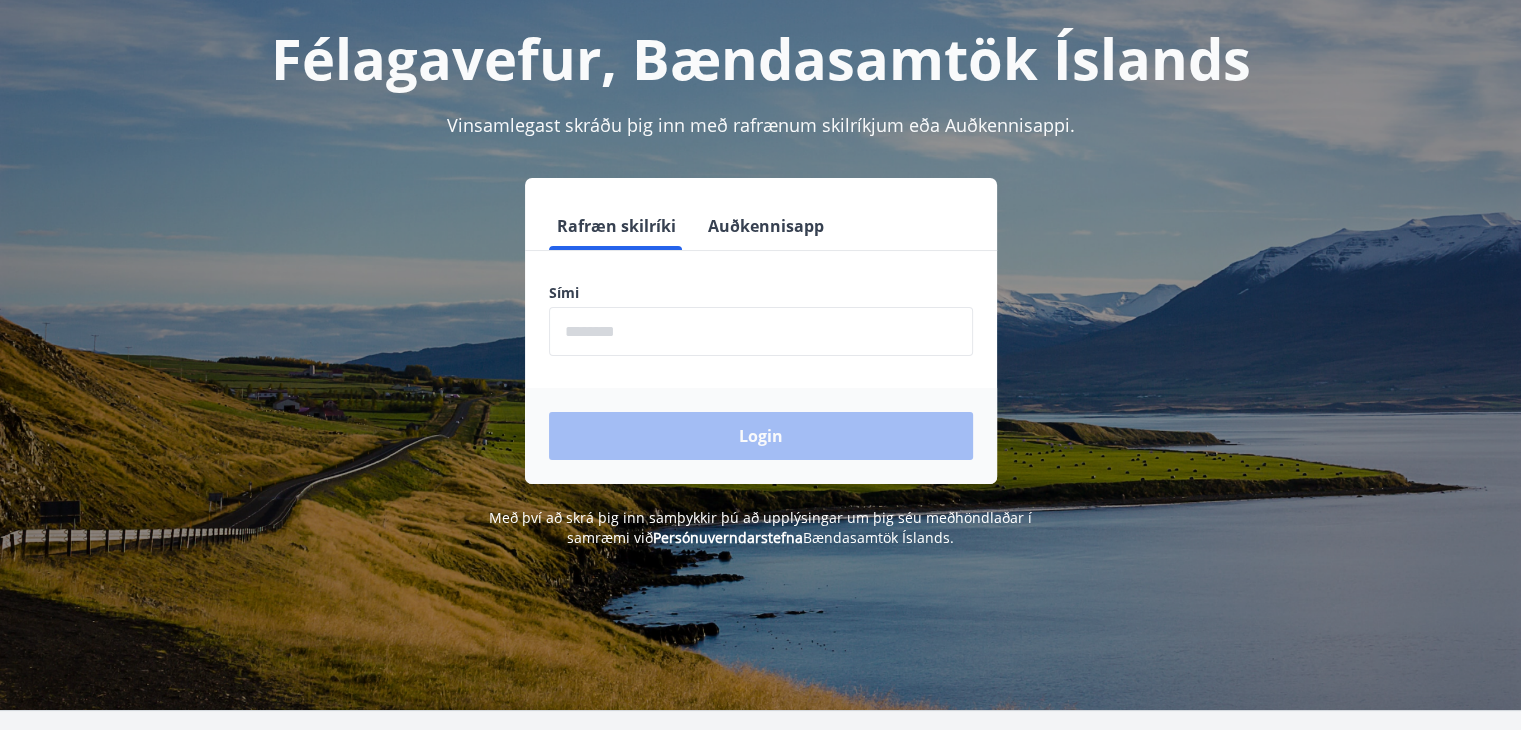 click at bounding box center [761, 331] 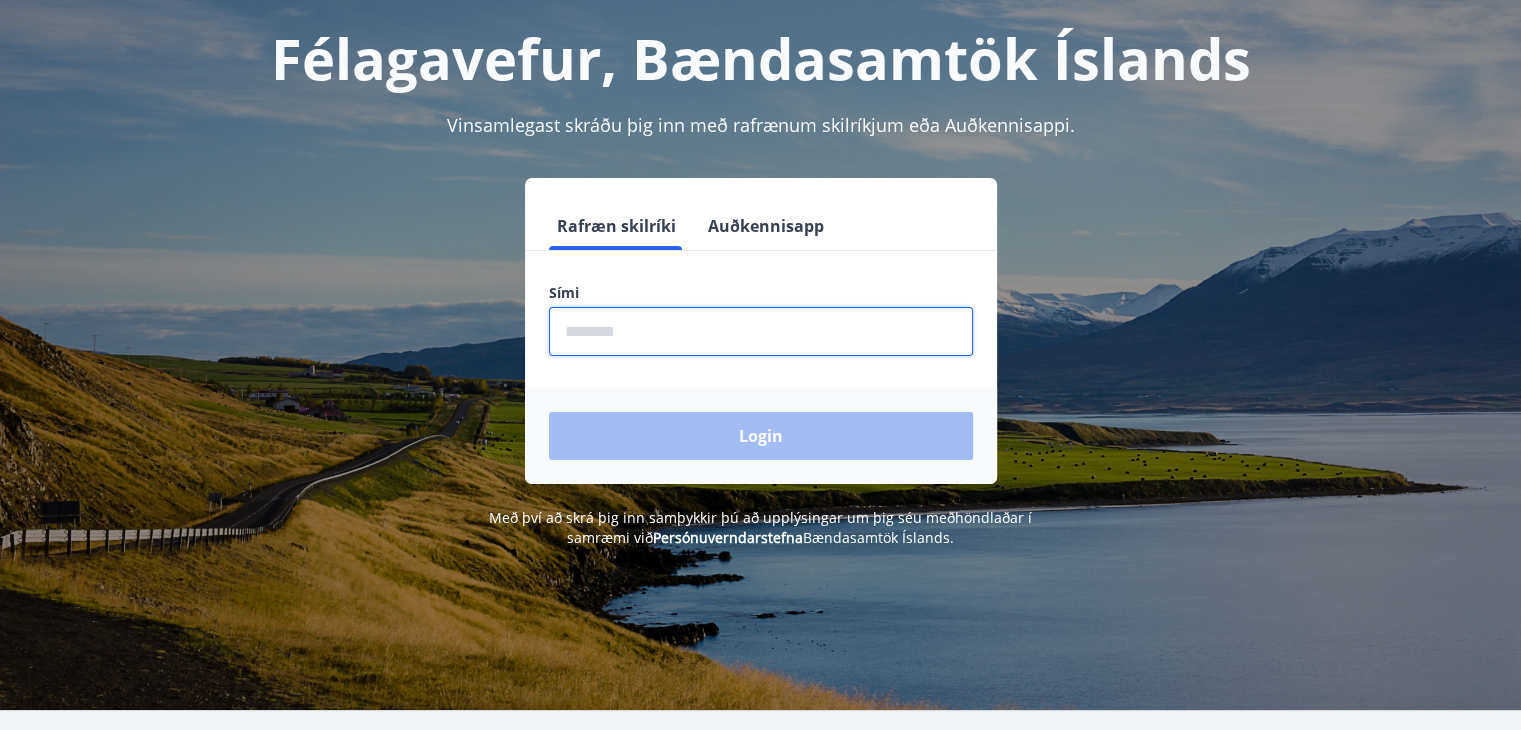 type on "********" 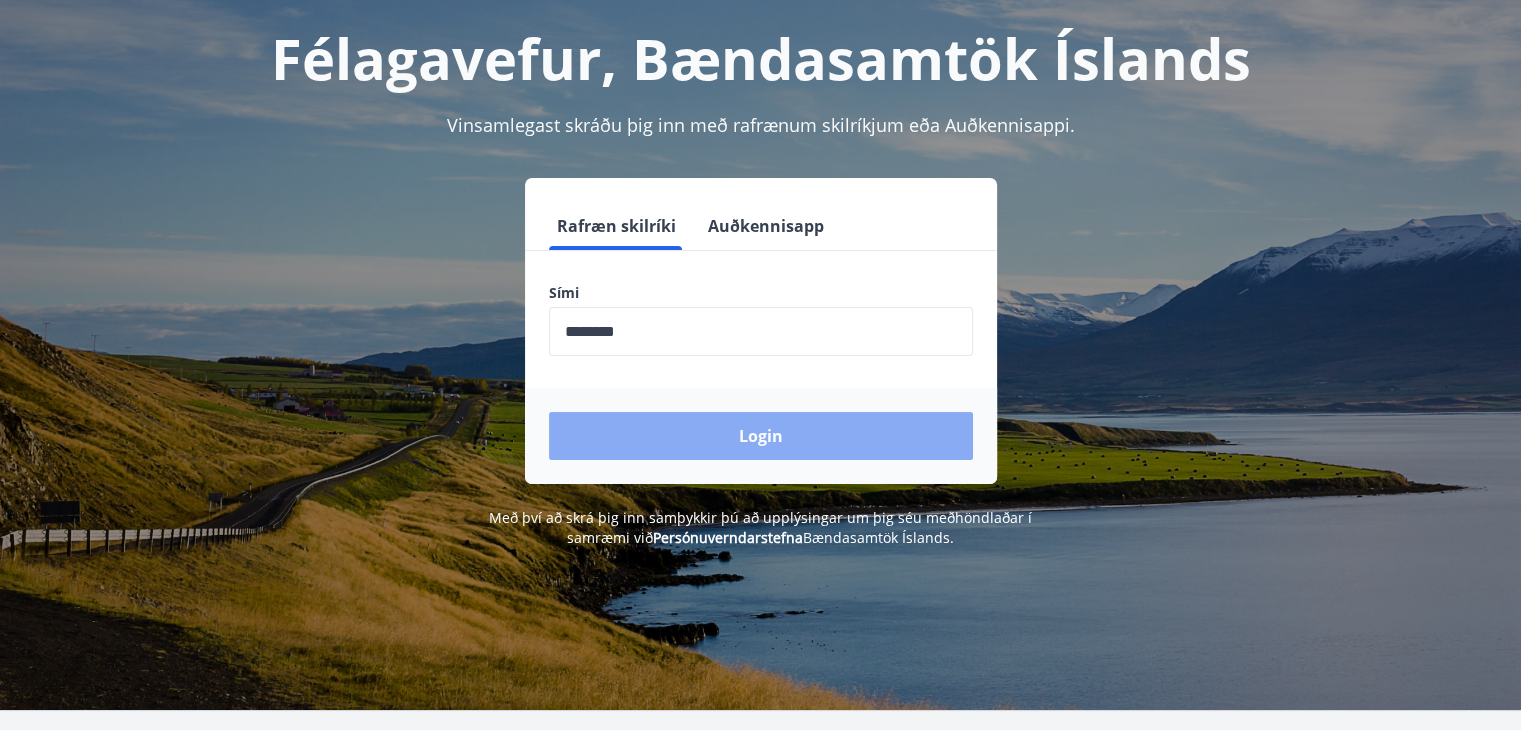 click on "Login" at bounding box center [761, 436] 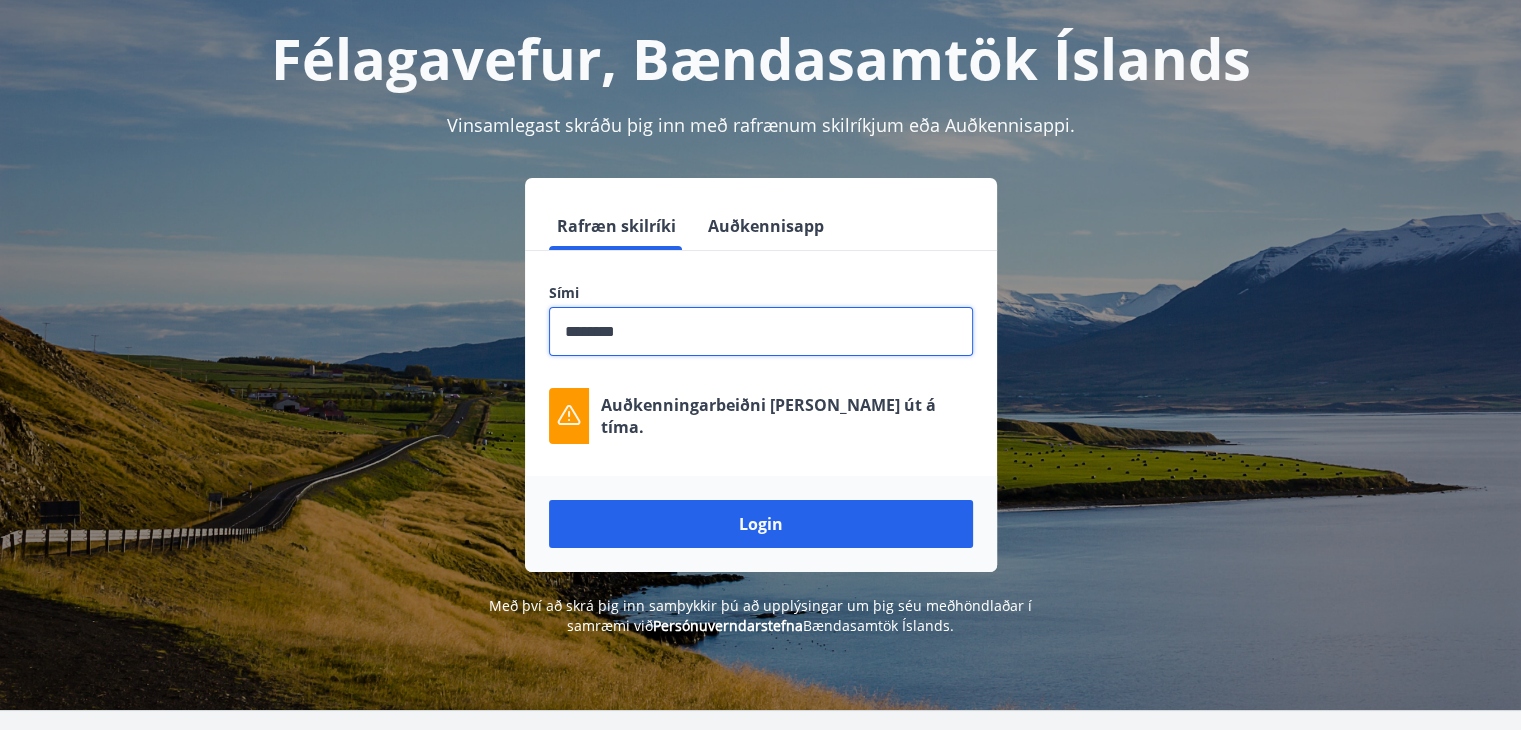 click at bounding box center (761, 331) 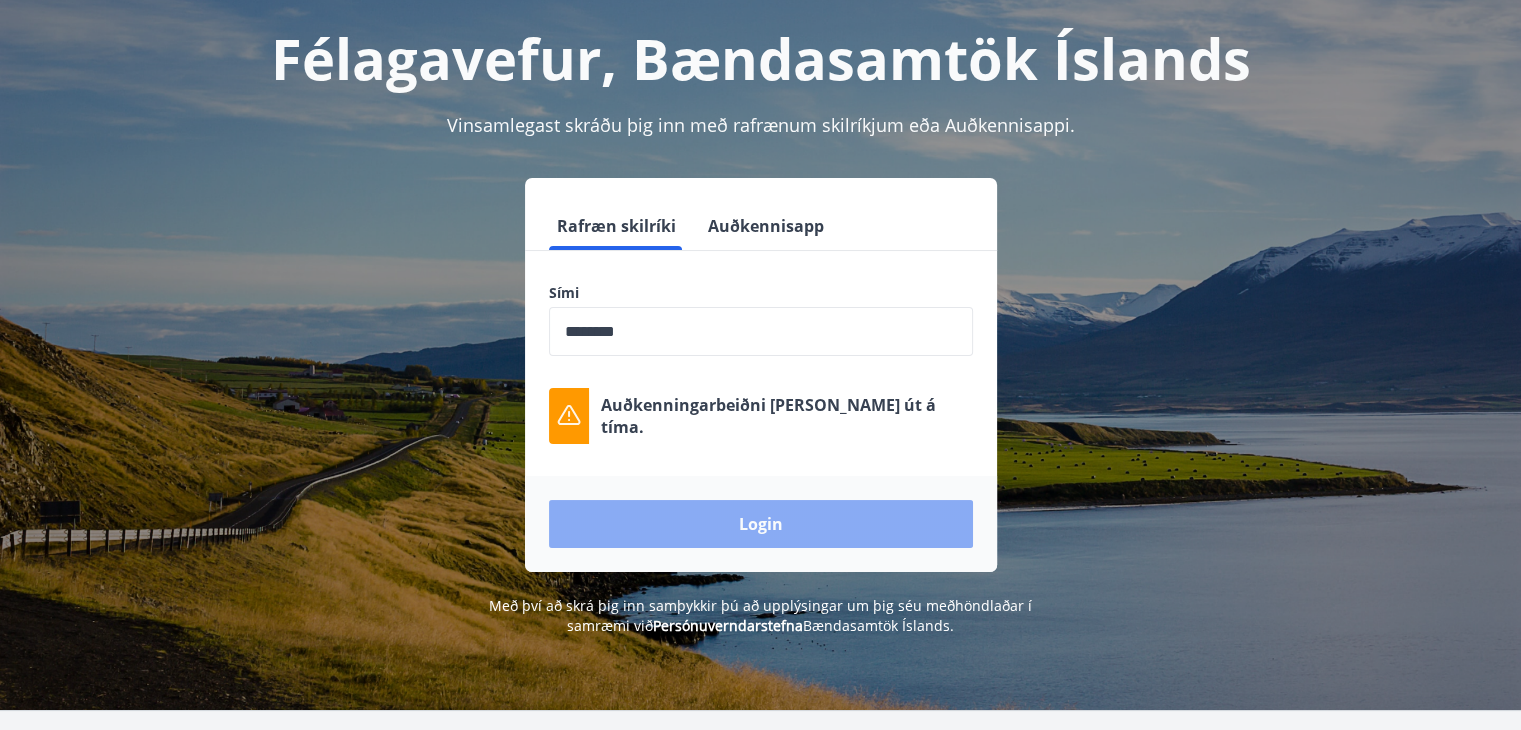 click on "Login" at bounding box center [761, 524] 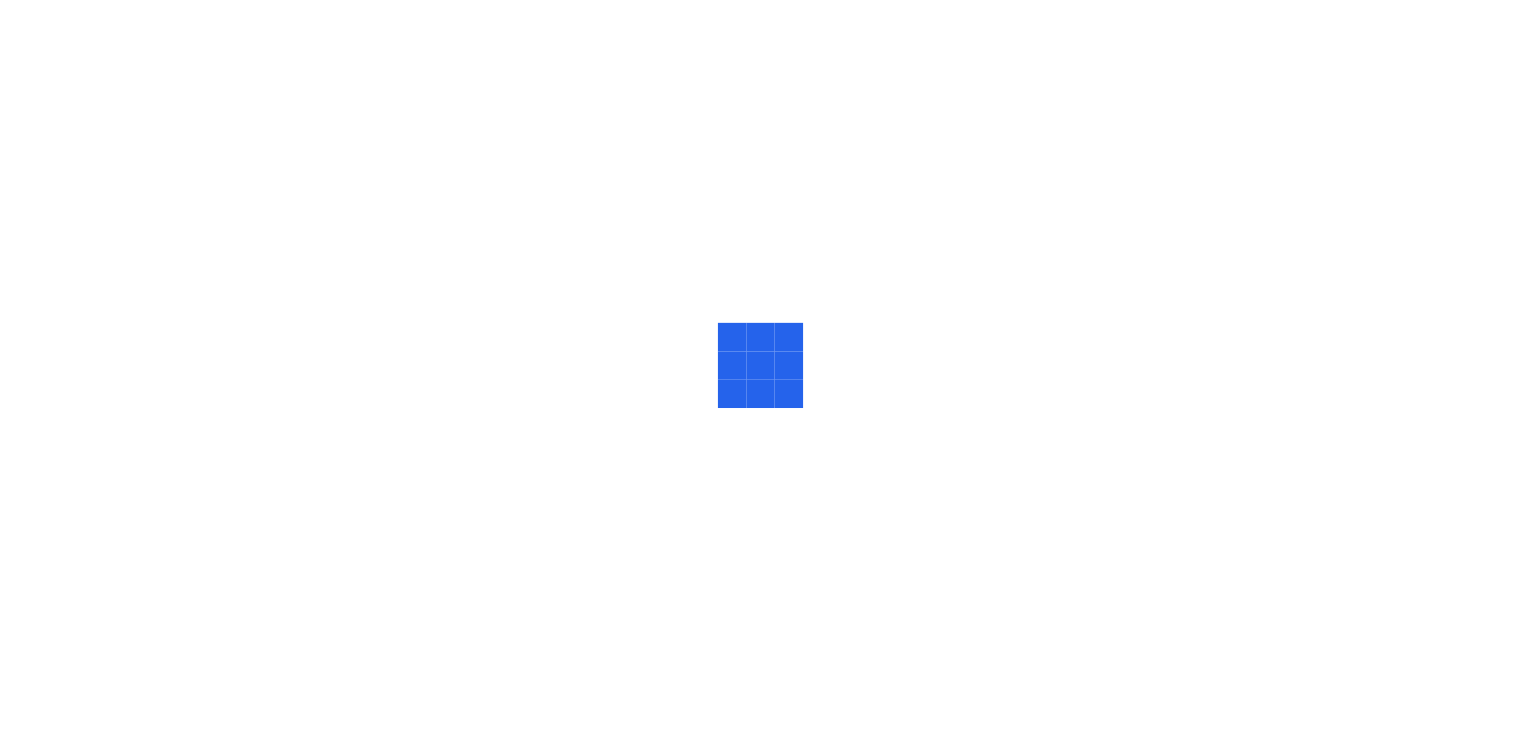 scroll, scrollTop: 0, scrollLeft: 0, axis: both 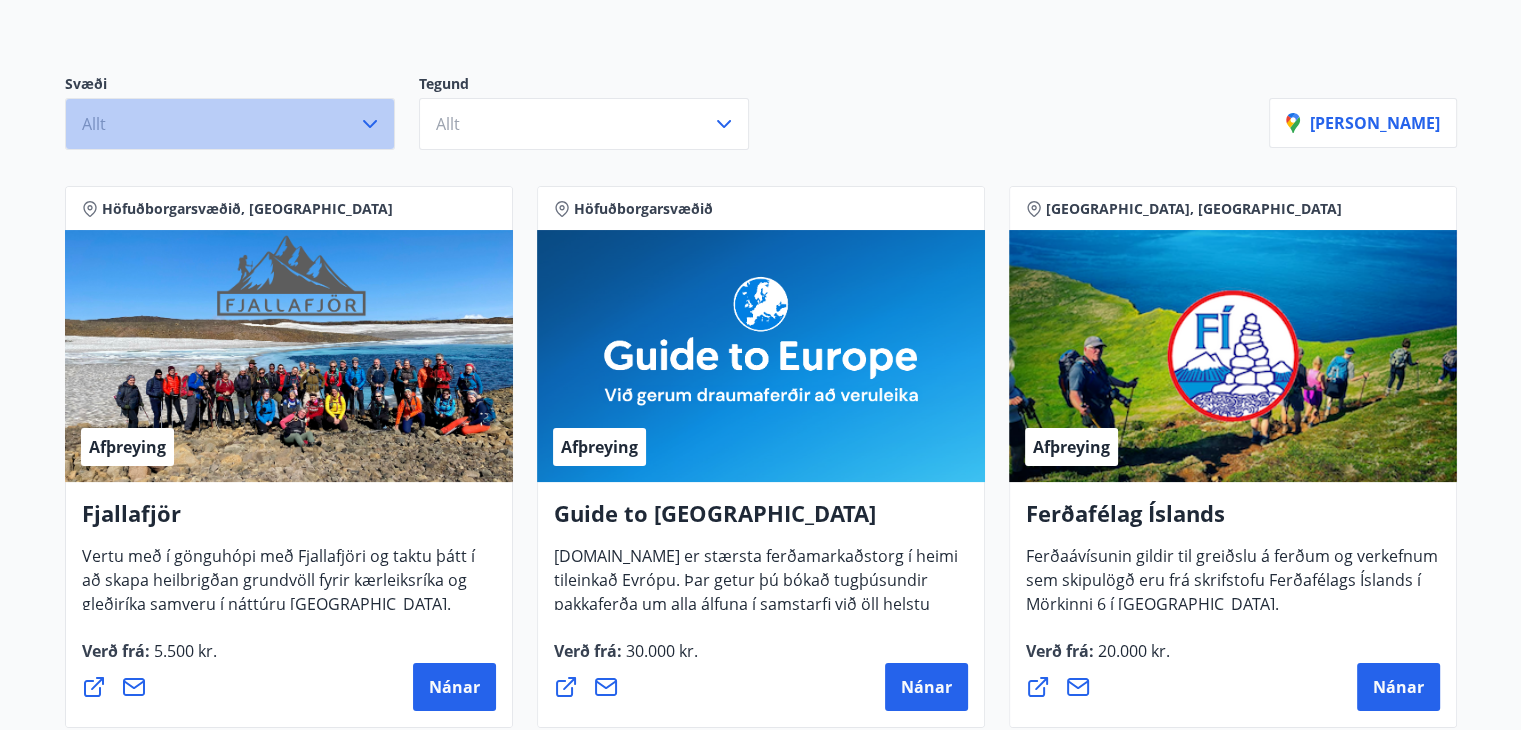 click 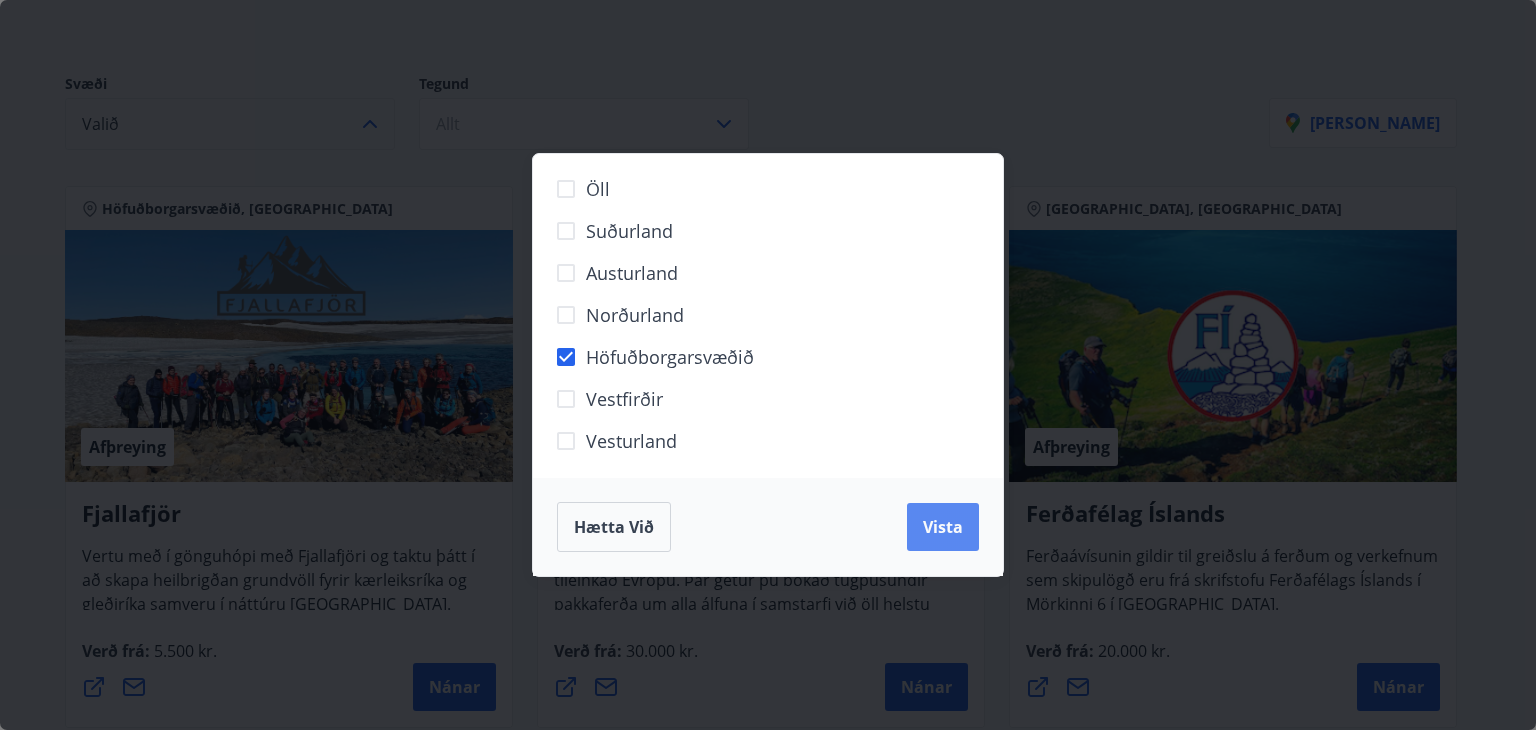 click on "Vista" at bounding box center (943, 527) 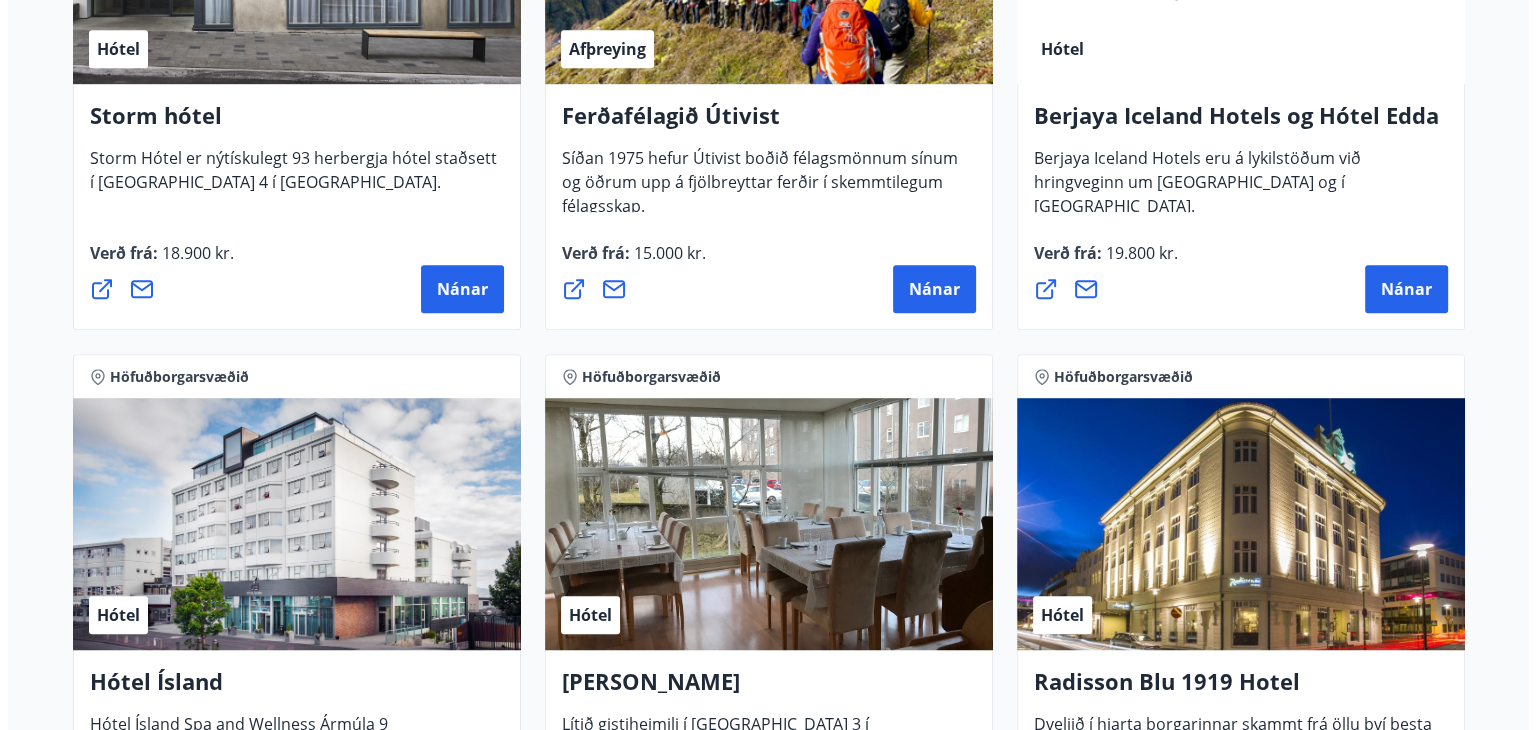scroll, scrollTop: 1300, scrollLeft: 0, axis: vertical 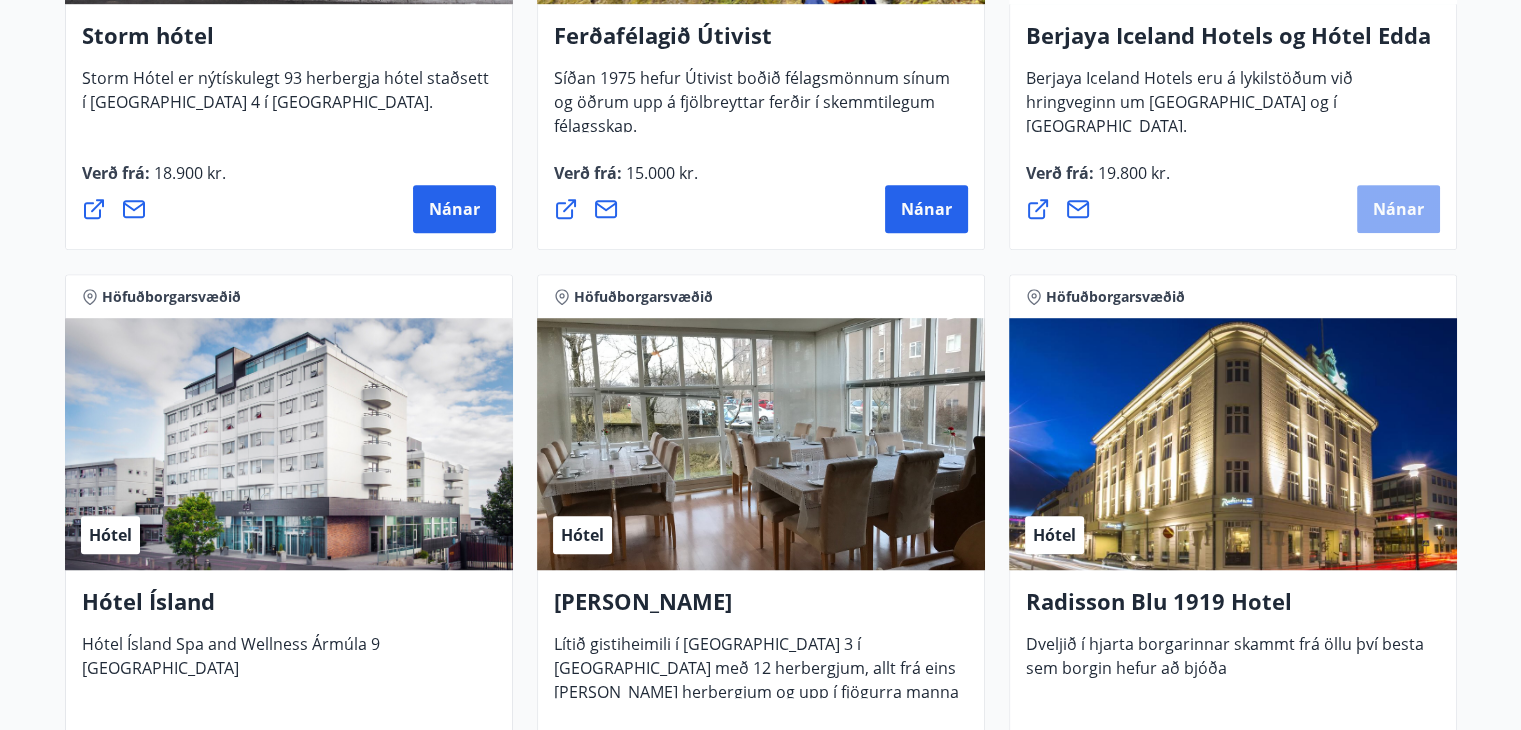 click on "Nánar" at bounding box center [1398, 209] 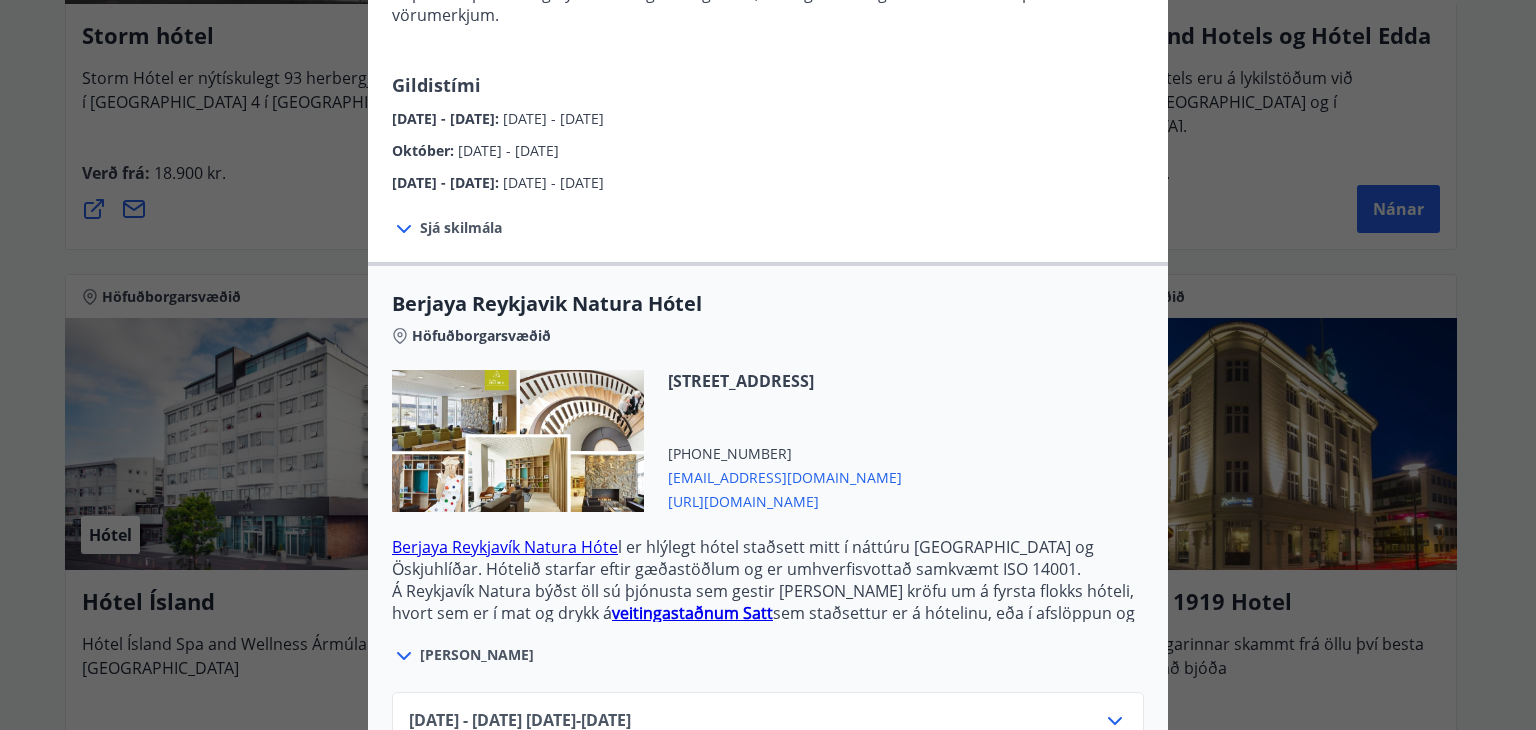 scroll, scrollTop: 180, scrollLeft: 0, axis: vertical 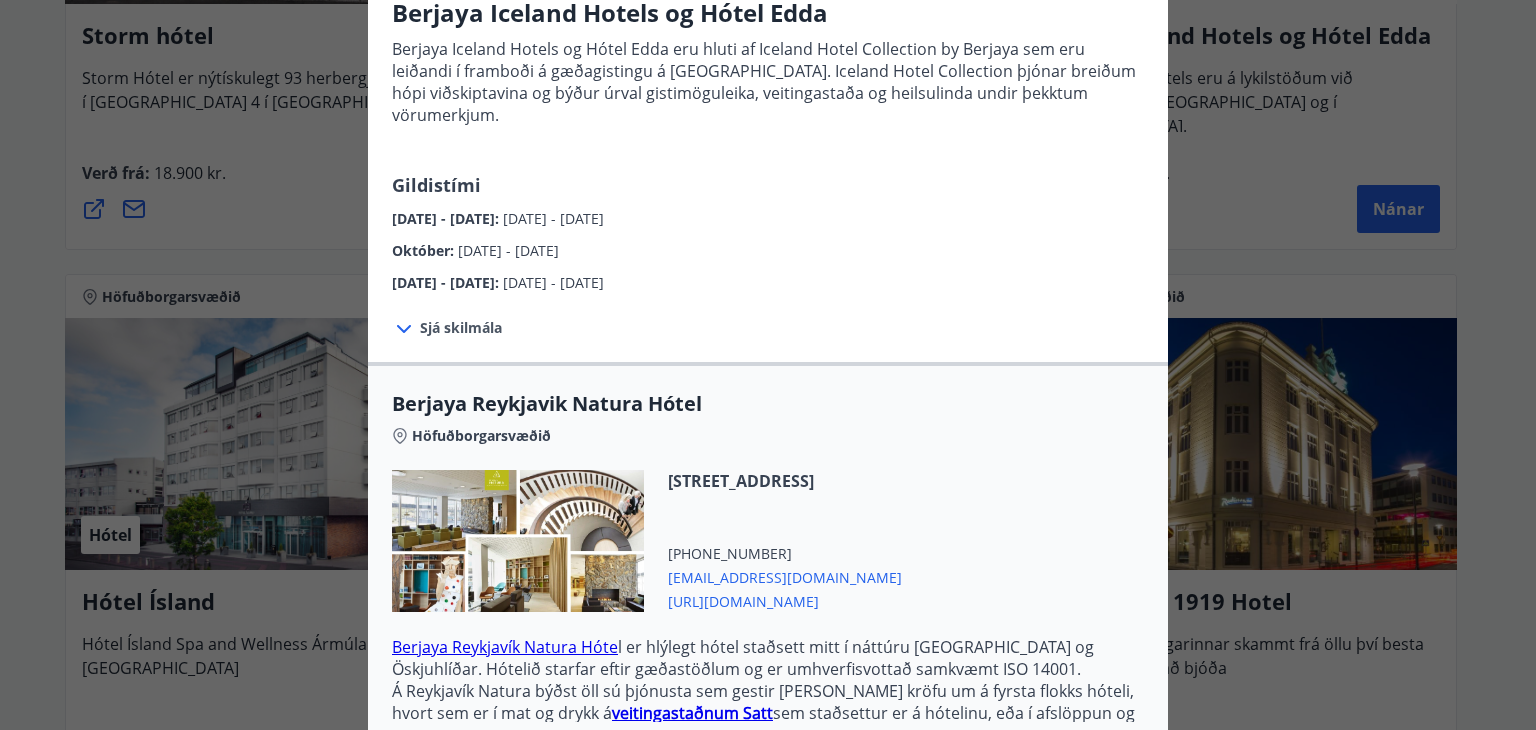 click on "Sjá skilmála Bókunarskilmálar og verð sem tilgreint er við [PERSON_NAME] þegar greiðsla fer fram með ferðaávísun. Ef afbókun [PERSON_NAME] eftir að afbókunarskilmálar taka gildi, eða ef gestur mætir ekki, verður rukkað fyrir heildarkostnað bókunar af kreditkorti gestsins.
Ekki er hægt að greiða fyrir fyrirframgreiddar bókanir með ferðaávísun.
[PERSON_NAME] er ekki innifalinn í verði." at bounding box center (768, 328) 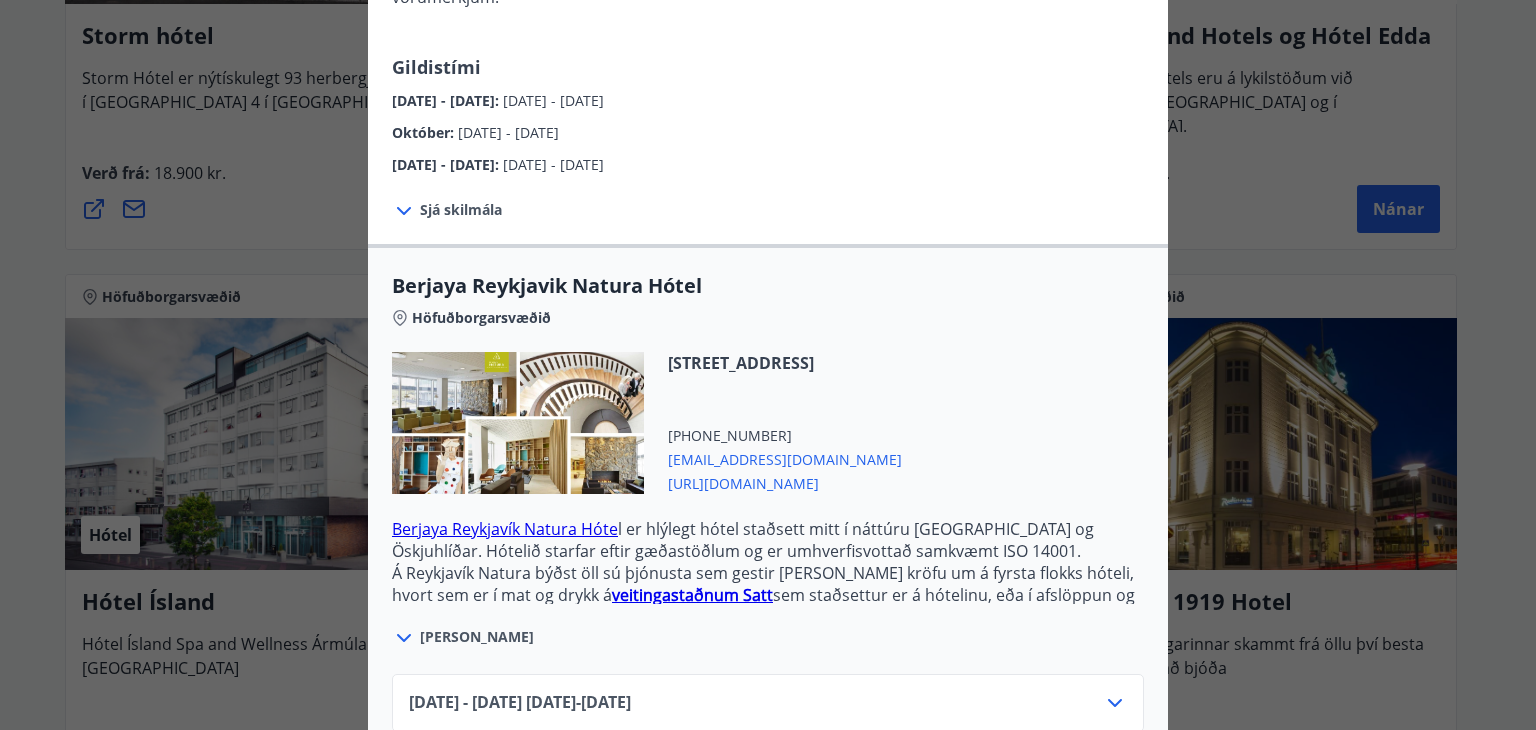scroll, scrollTop: 380, scrollLeft: 0, axis: vertical 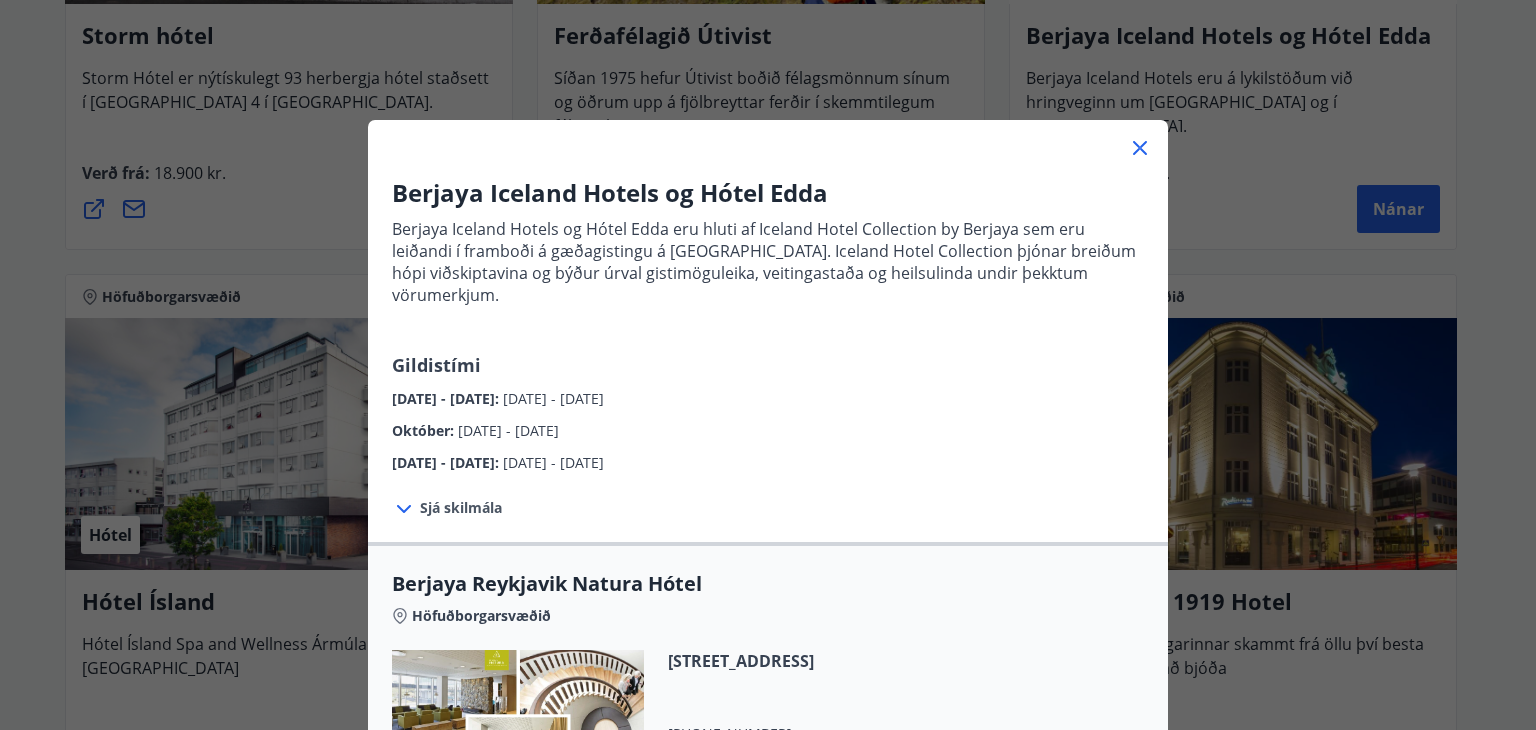 drag, startPoint x: 344, startPoint y: 349, endPoint x: 1295, endPoint y: 390, distance: 951.8834 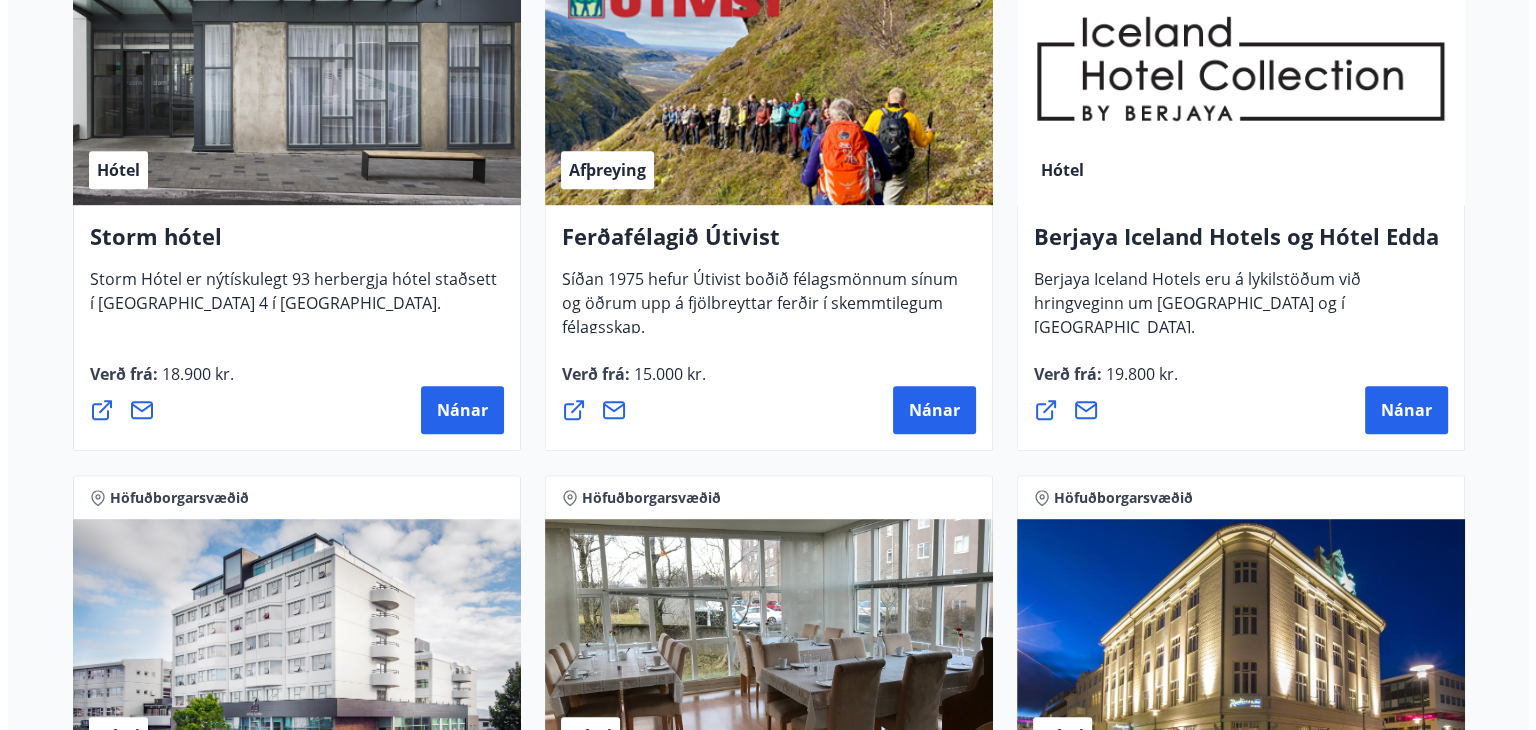 scroll, scrollTop: 1100, scrollLeft: 0, axis: vertical 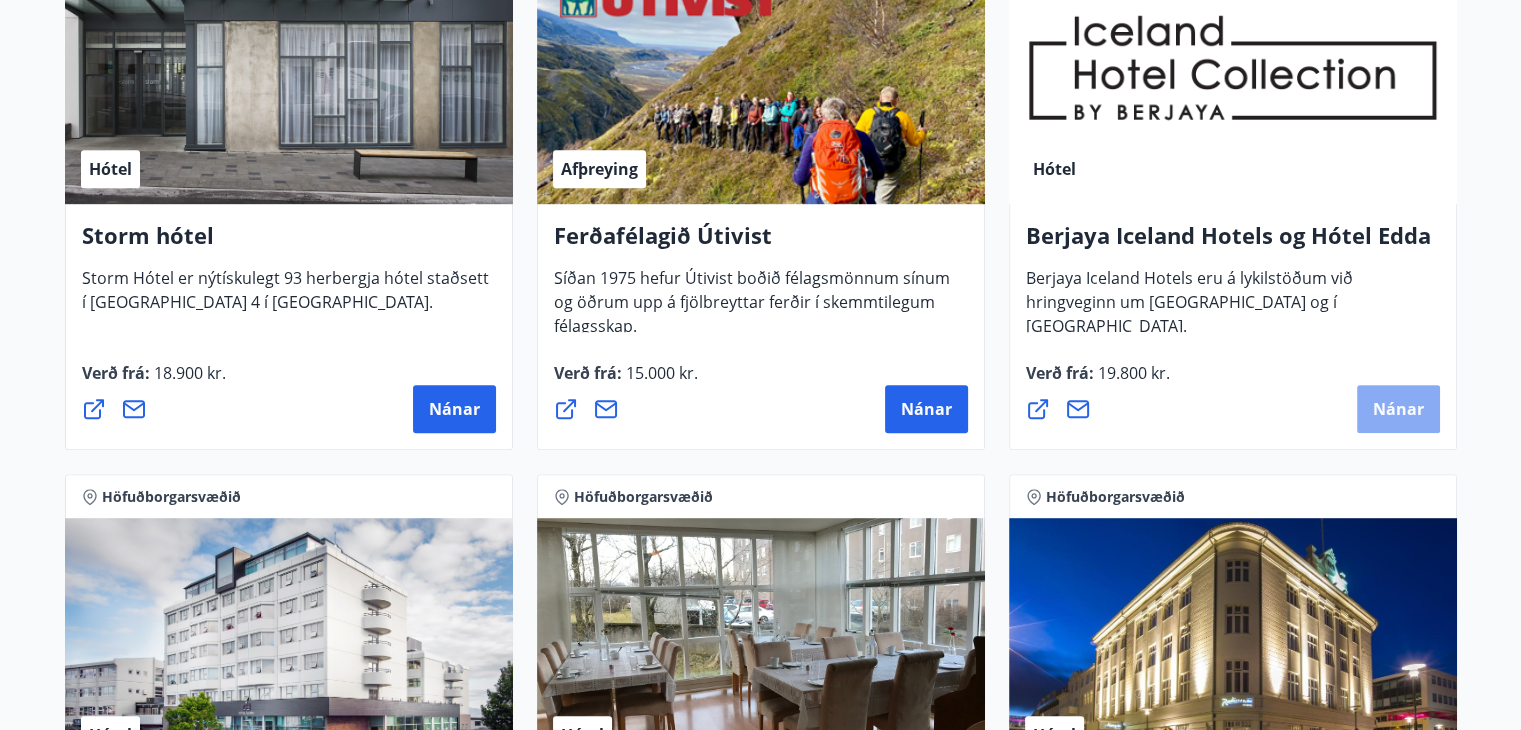 click on "Nánar" at bounding box center (1398, 409) 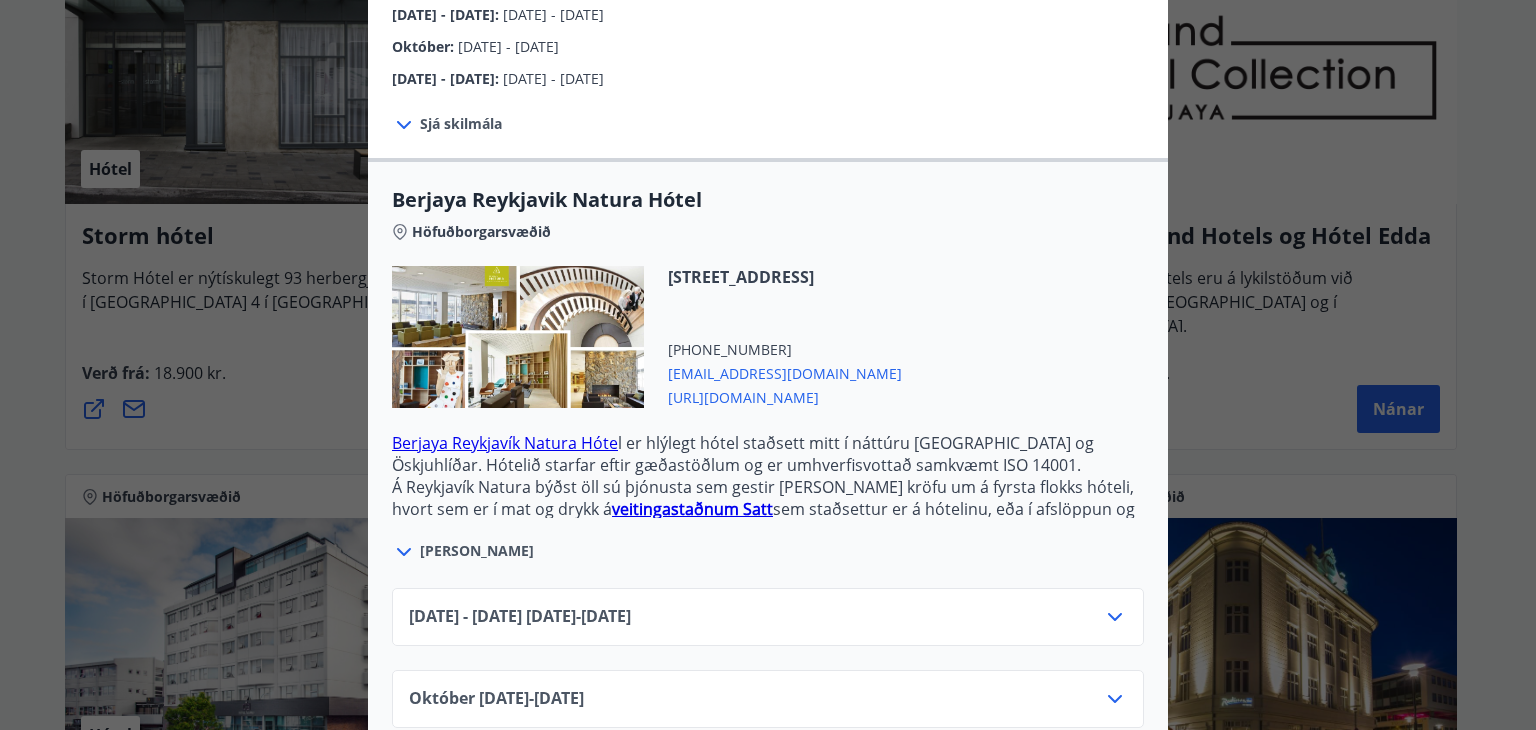 scroll, scrollTop: 480, scrollLeft: 0, axis: vertical 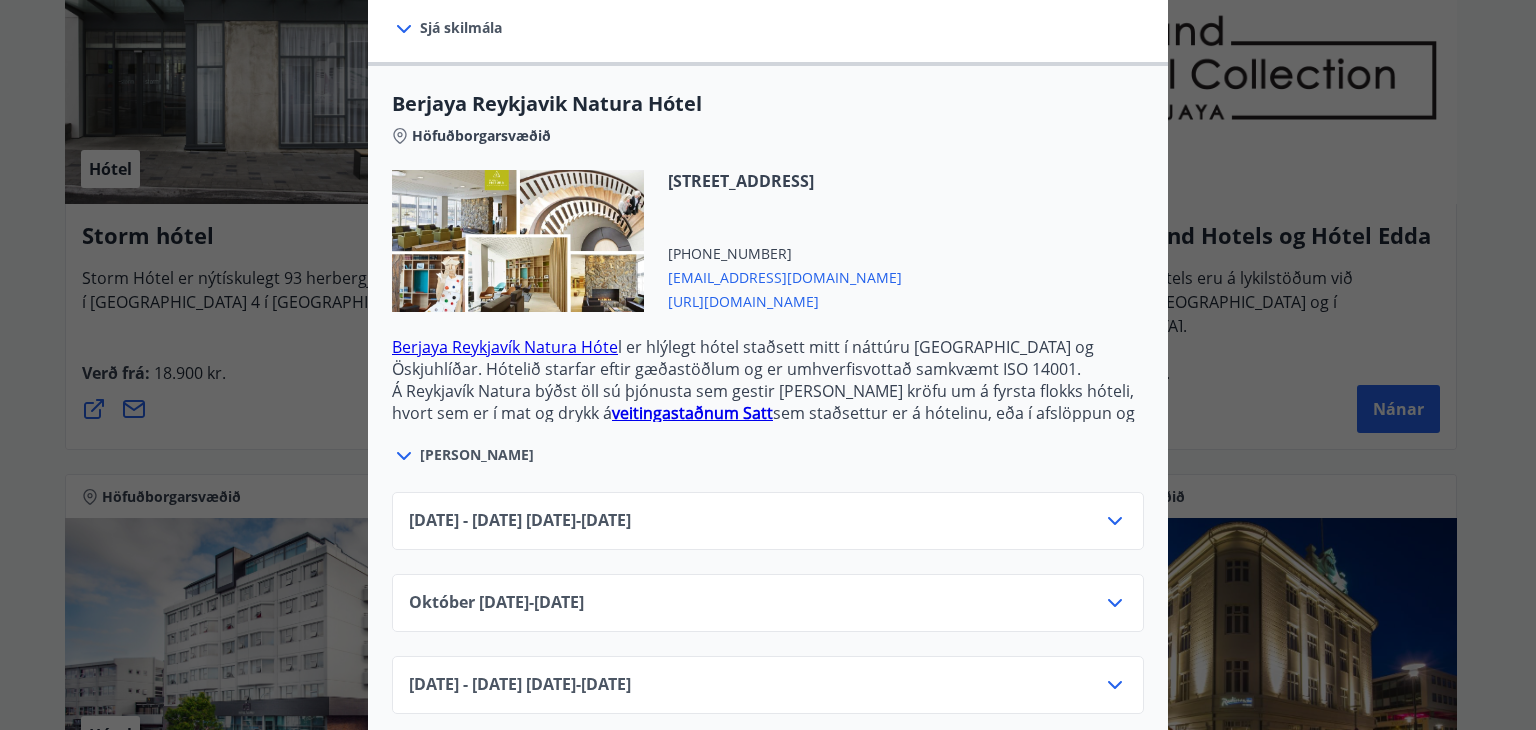 click 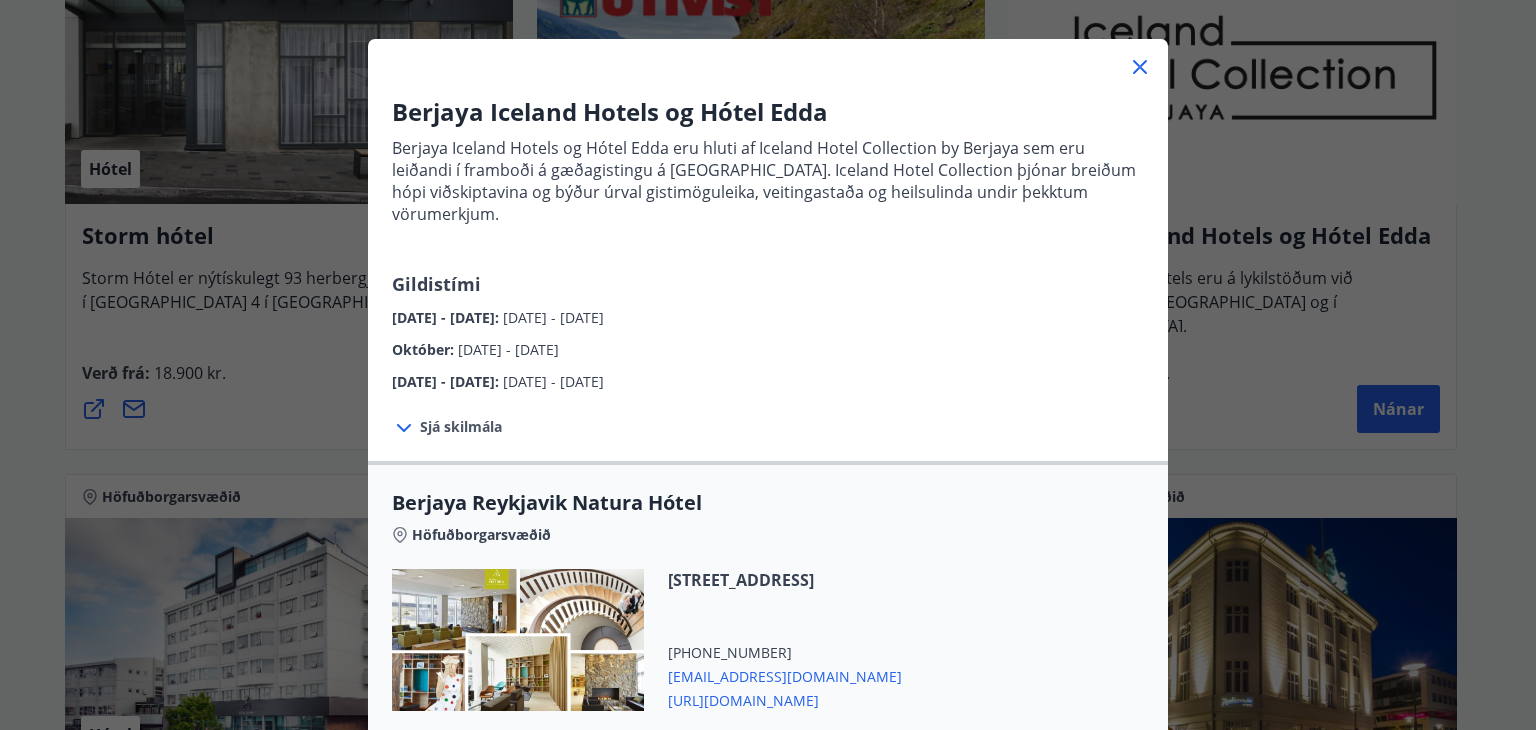scroll, scrollTop: 0, scrollLeft: 0, axis: both 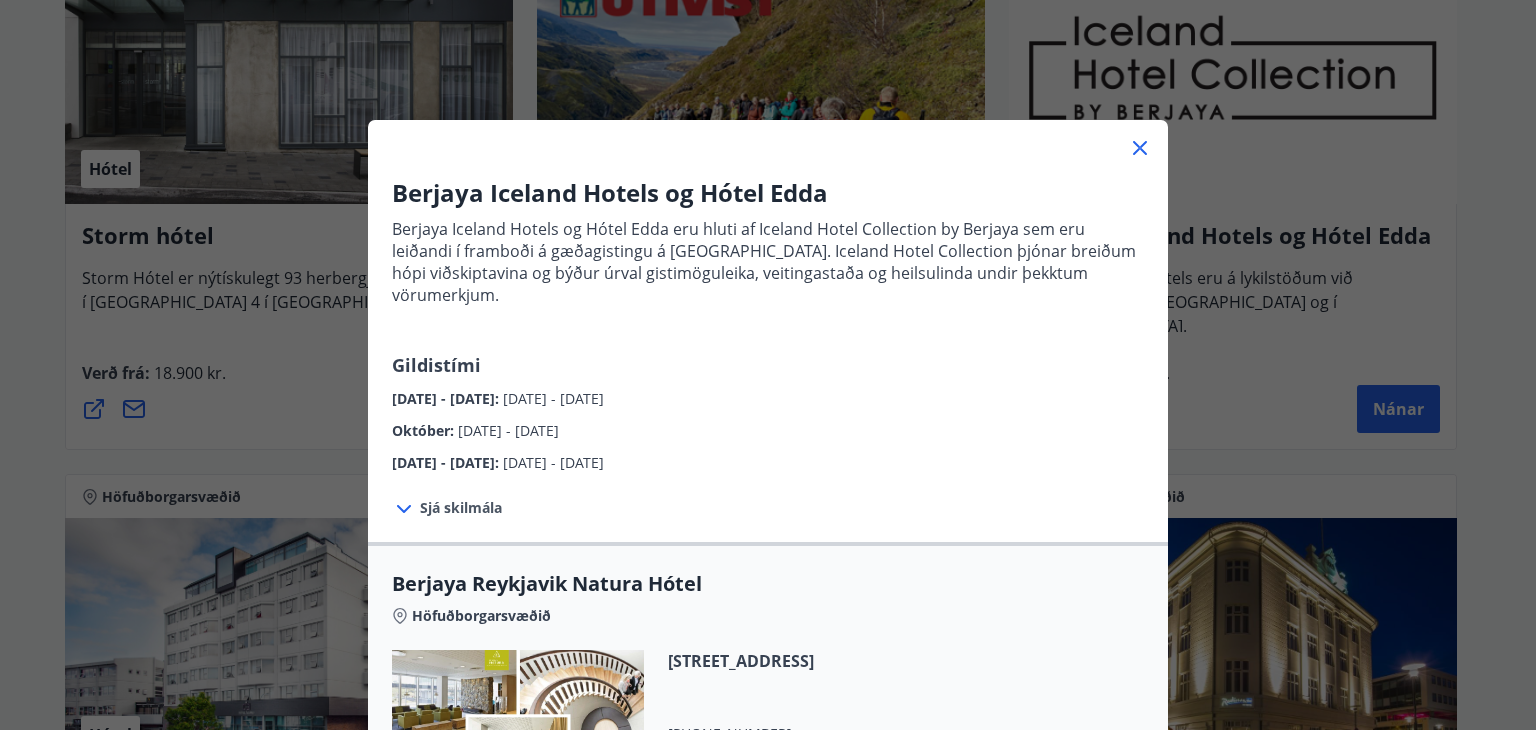 click on "Sjá skilmála" at bounding box center [461, 508] 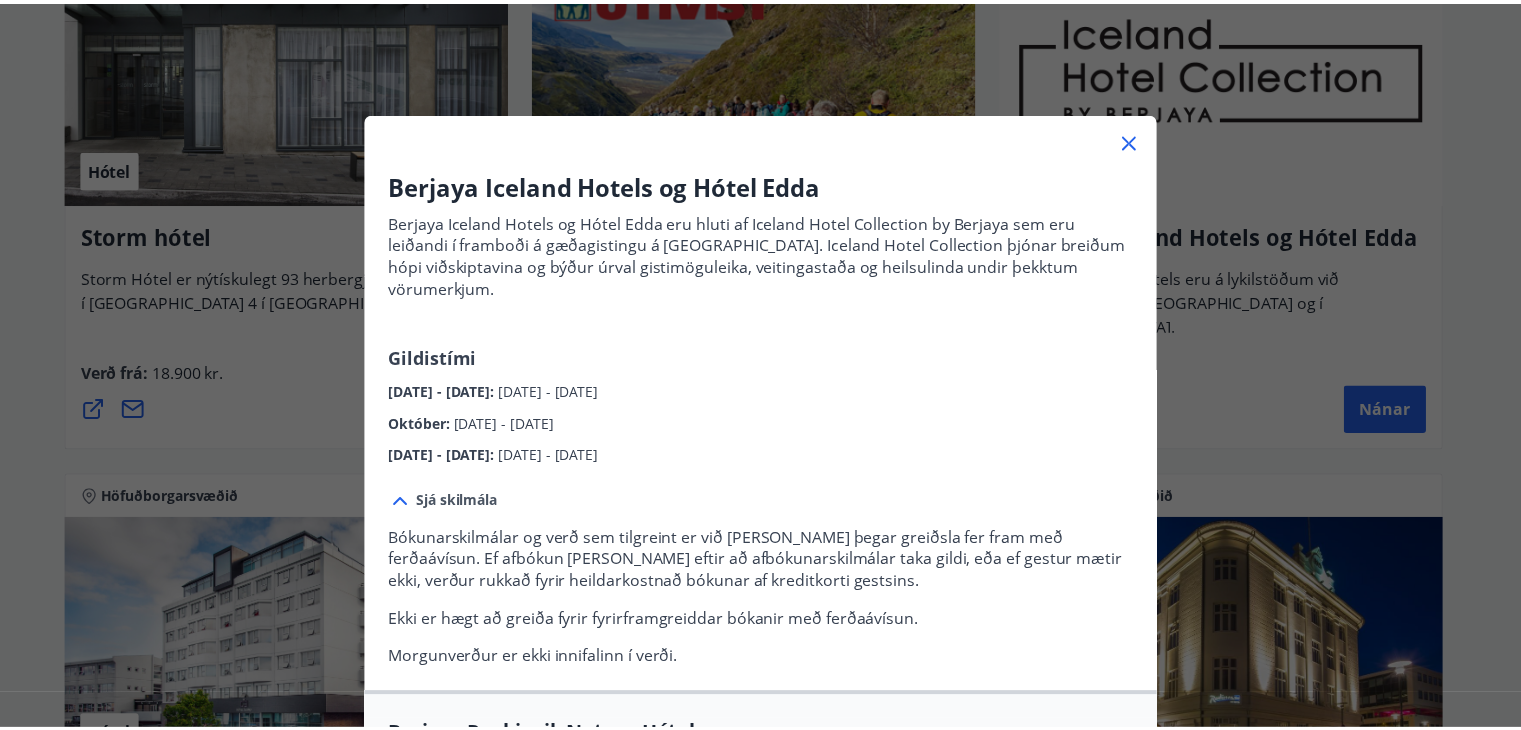 scroll, scrollTop: 0, scrollLeft: 0, axis: both 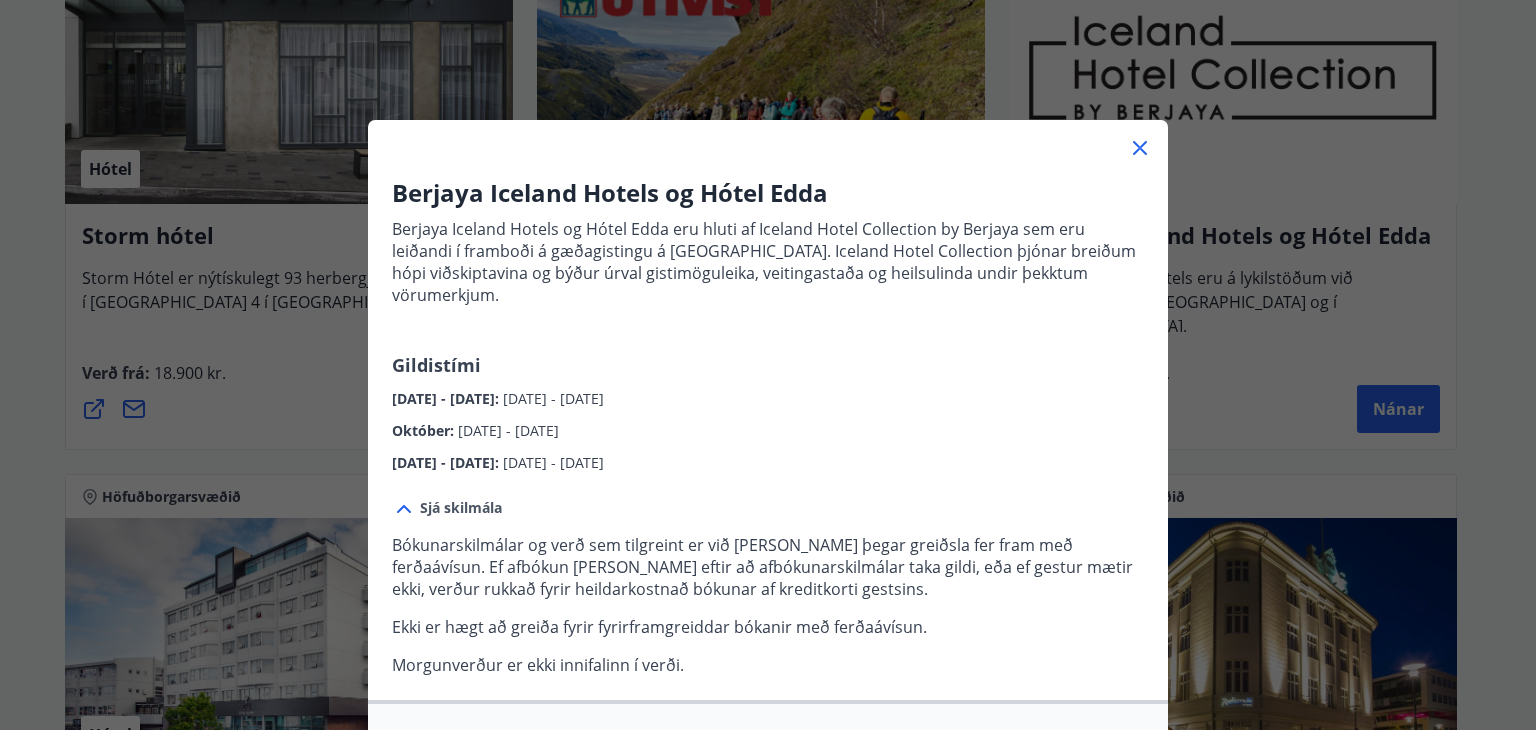 click 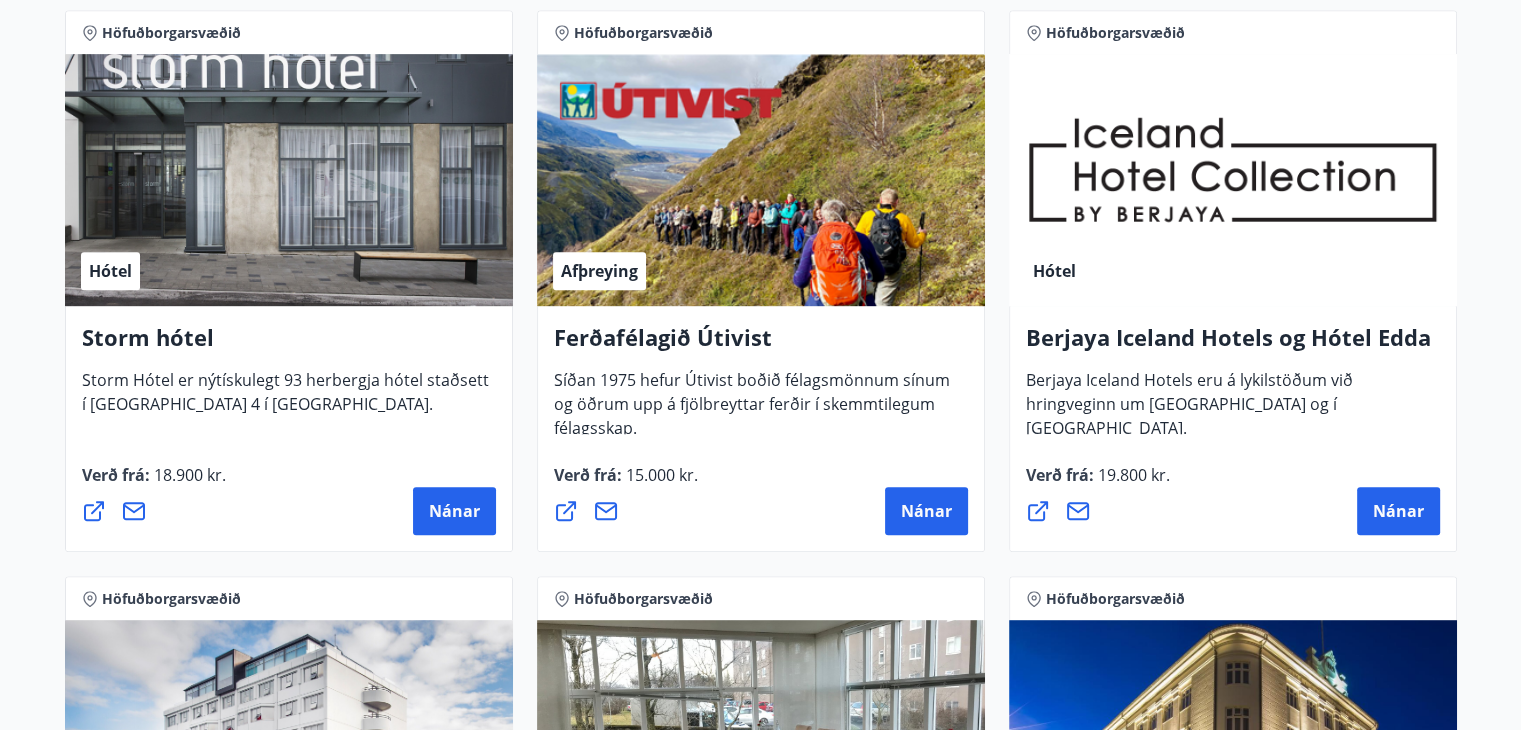 scroll, scrollTop: 1100, scrollLeft: 0, axis: vertical 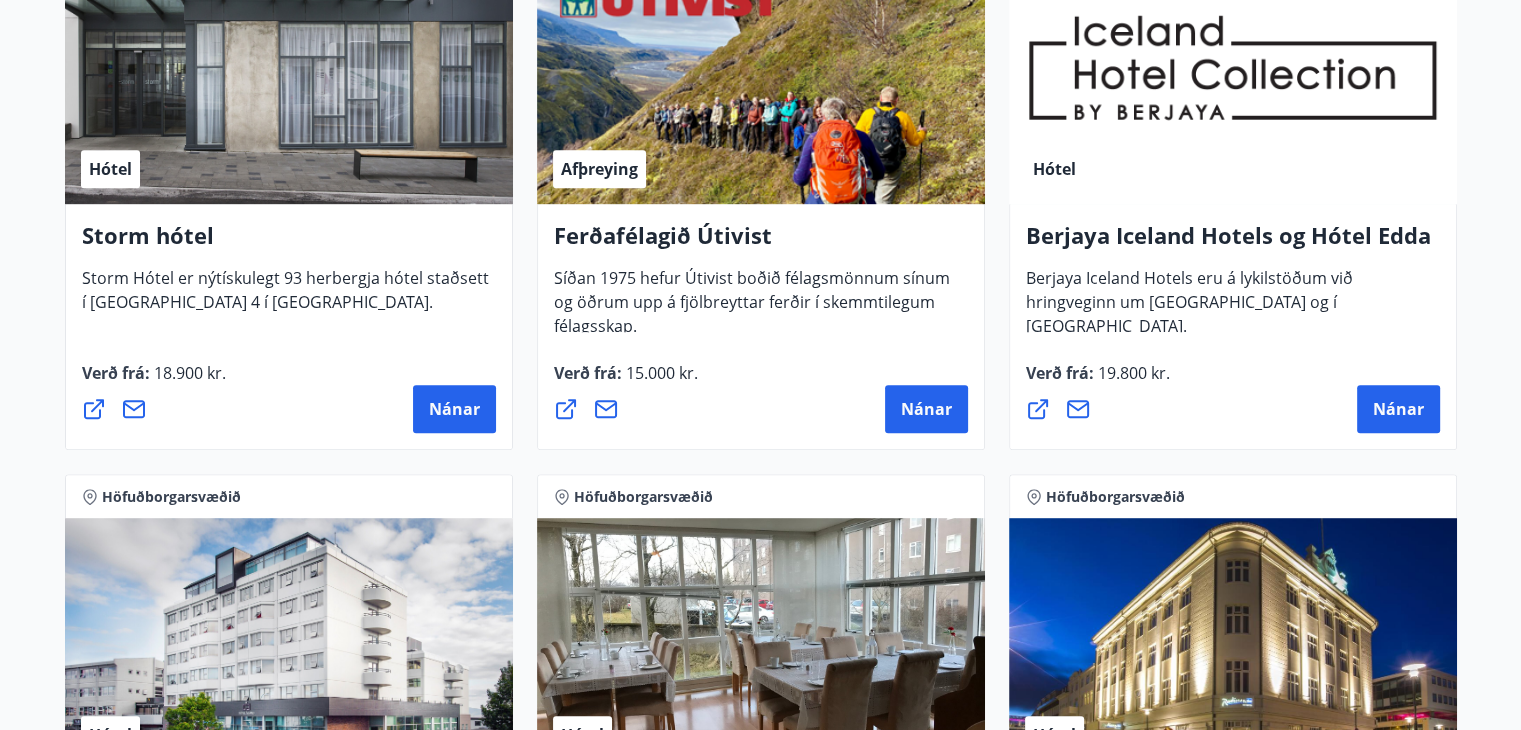 click 